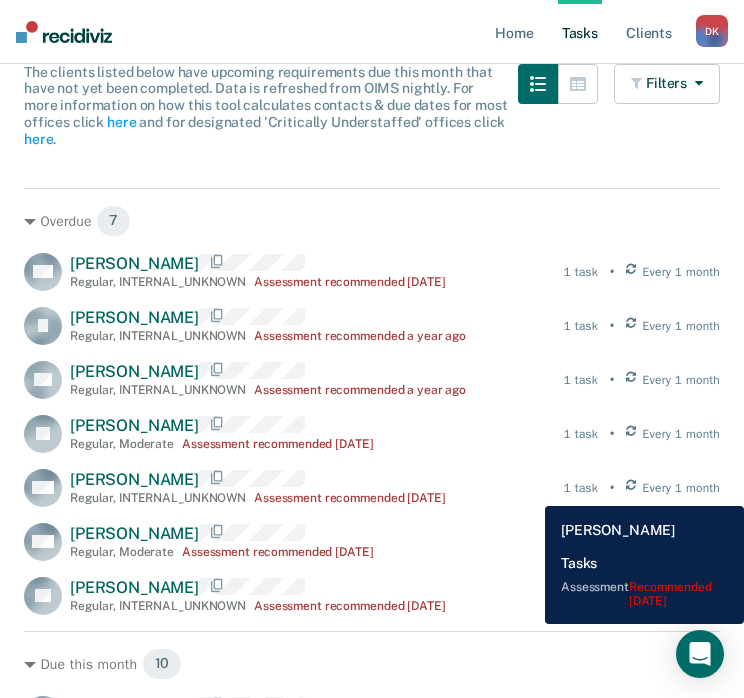 scroll, scrollTop: 0, scrollLeft: 0, axis: both 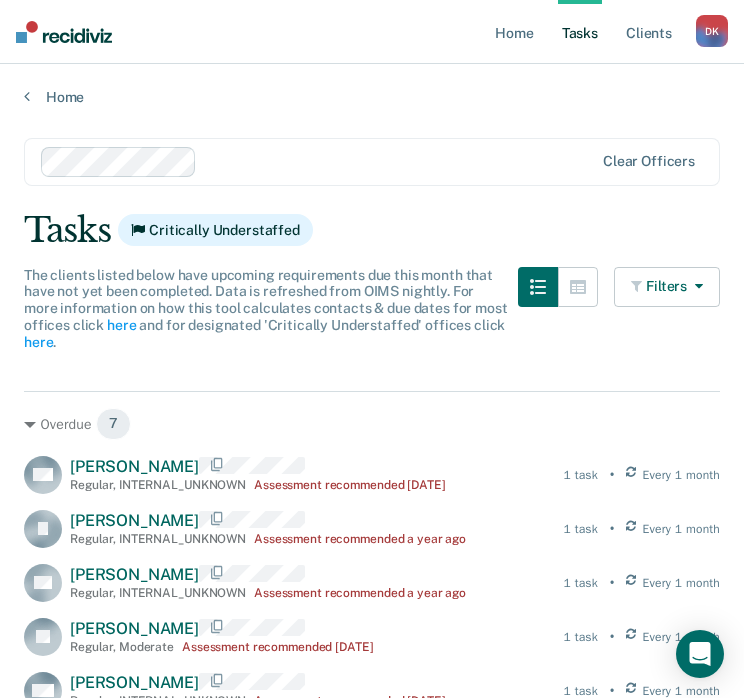 click at bounding box center [695, 286] 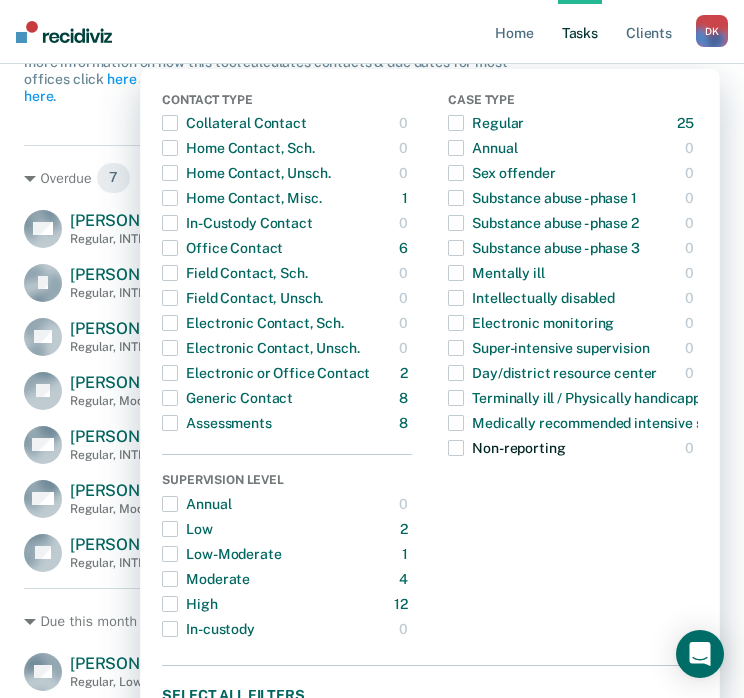 scroll, scrollTop: 250, scrollLeft: 0, axis: vertical 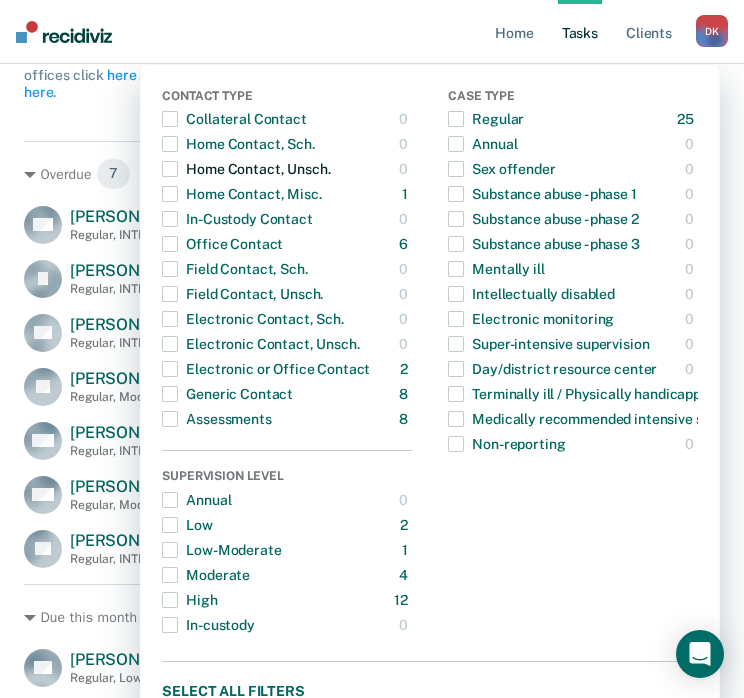 click on "Home Contact, Unsch." at bounding box center [246, 169] 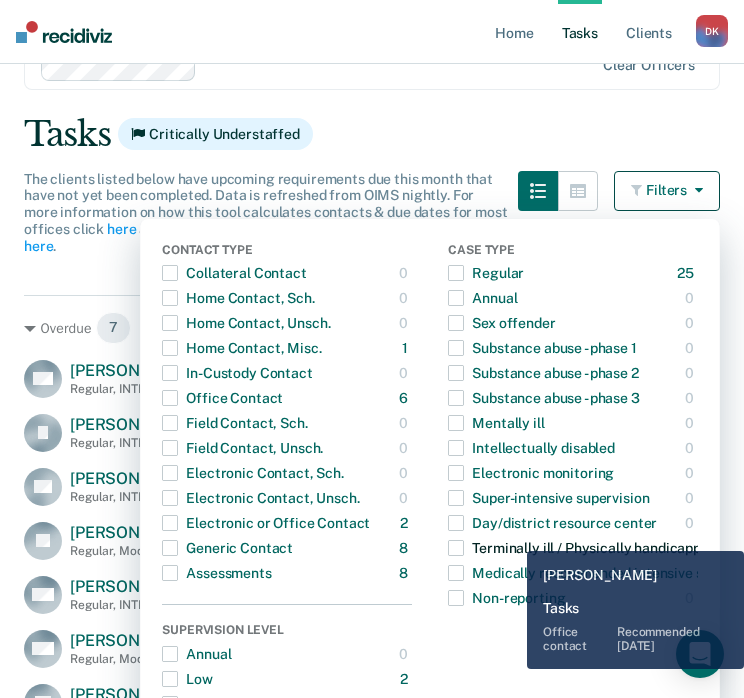 scroll, scrollTop: 98, scrollLeft: 0, axis: vertical 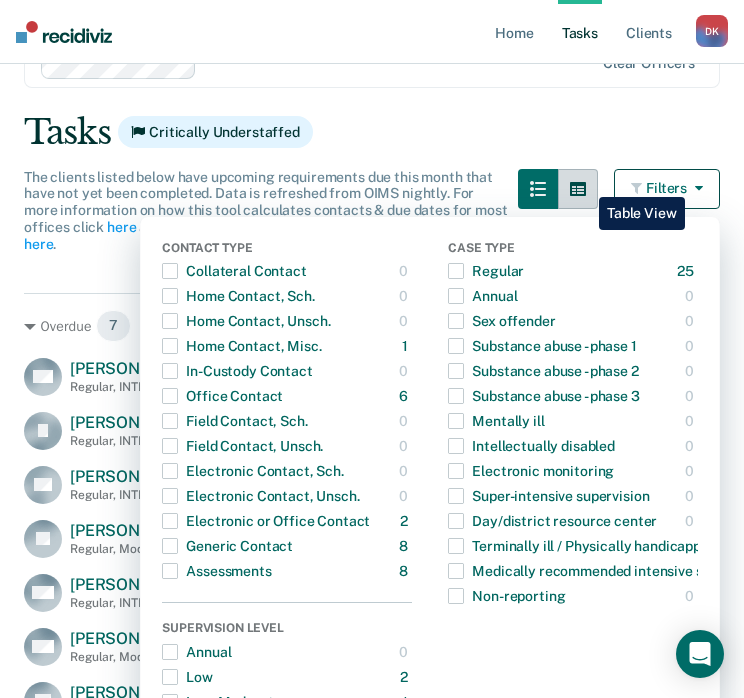 drag, startPoint x: 660, startPoint y: 190, endPoint x: 584, endPoint y: 181, distance: 76.53104 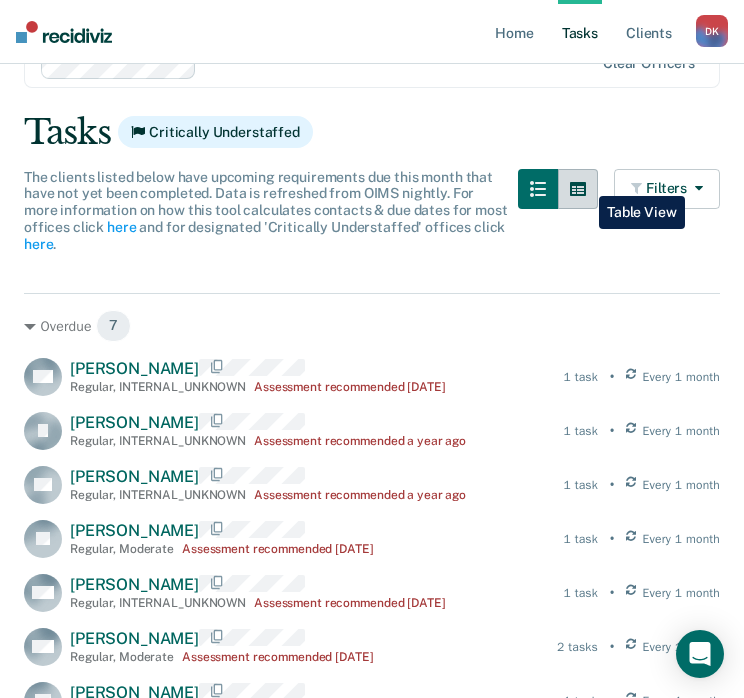 click 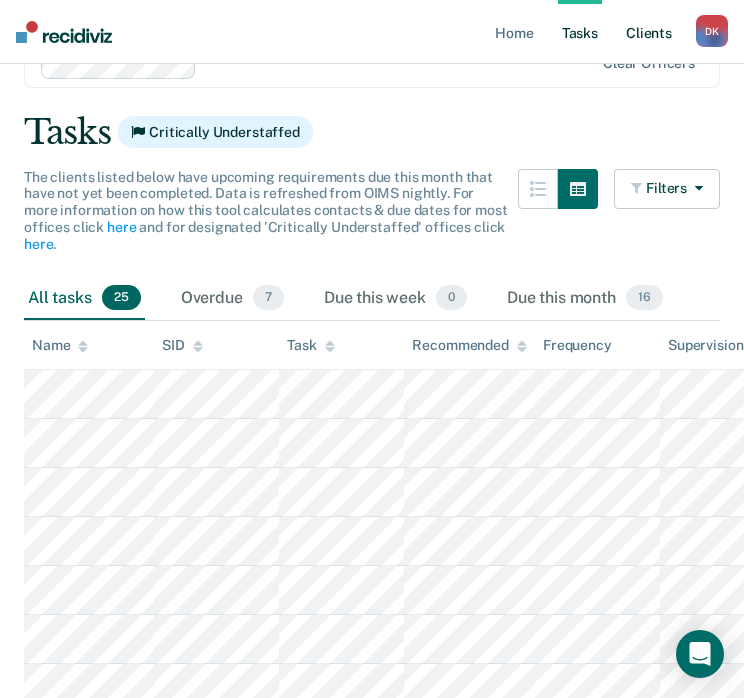 click on "Client s" at bounding box center [649, 32] 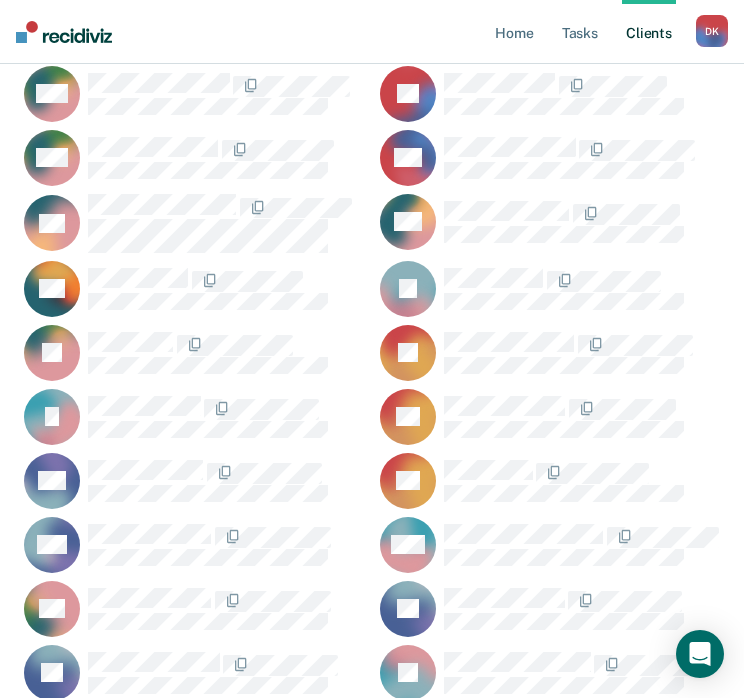 scroll, scrollTop: 1064, scrollLeft: 0, axis: vertical 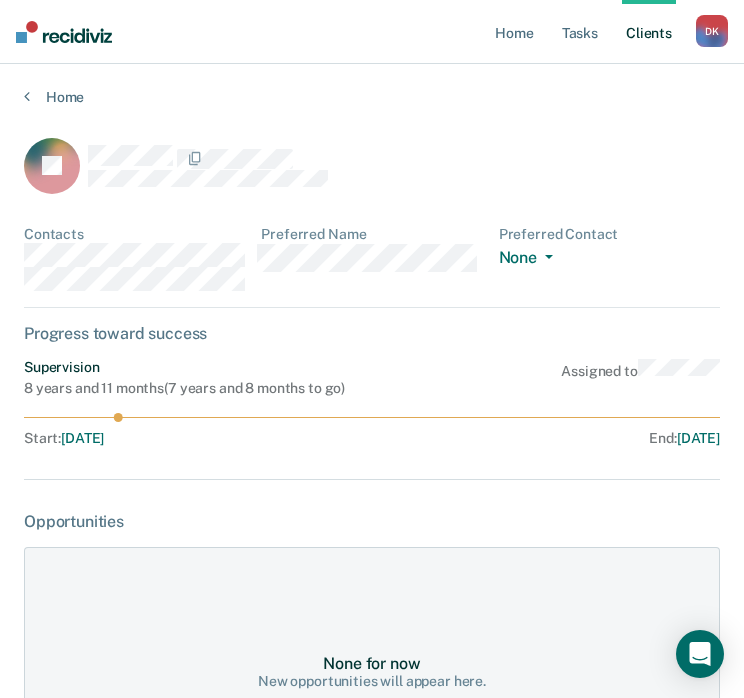 click on "Client s" at bounding box center (649, 32) 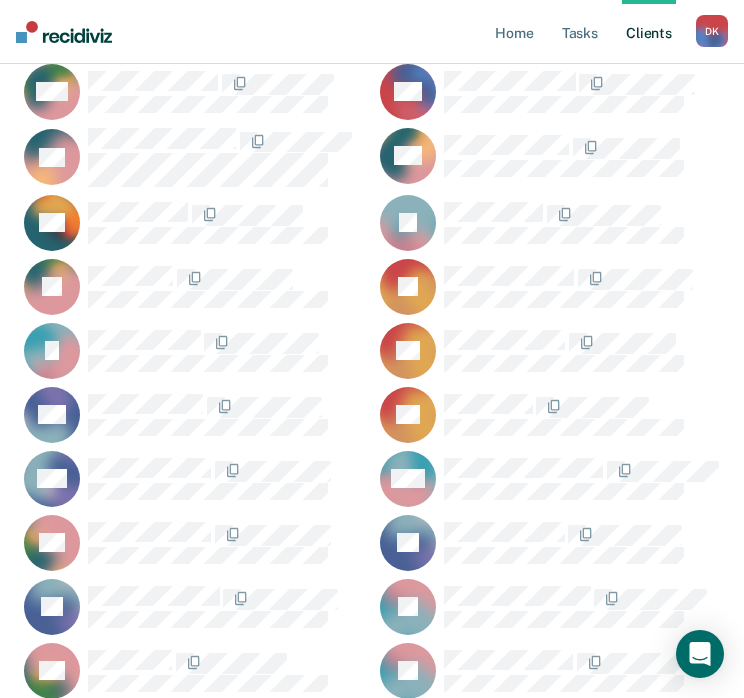 scroll, scrollTop: 1130, scrollLeft: 0, axis: vertical 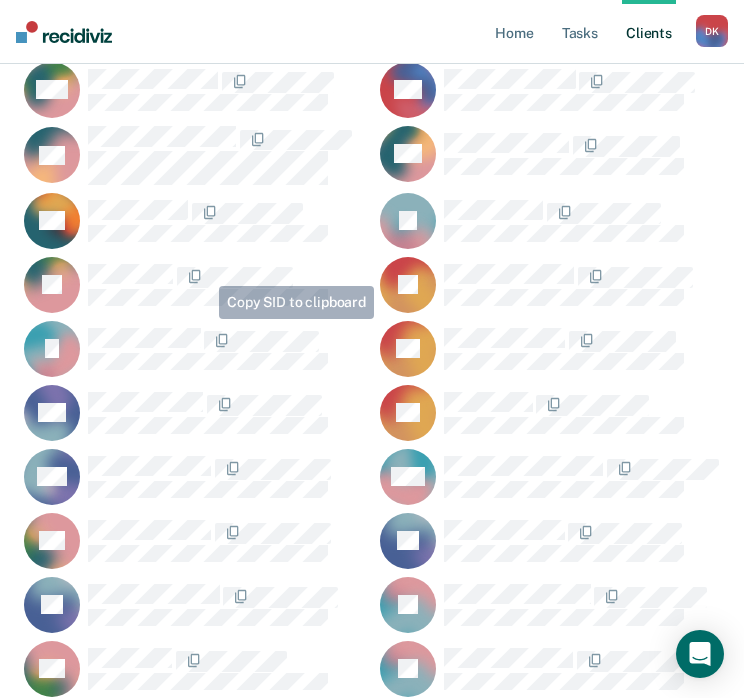 click at bounding box center (203, 341) 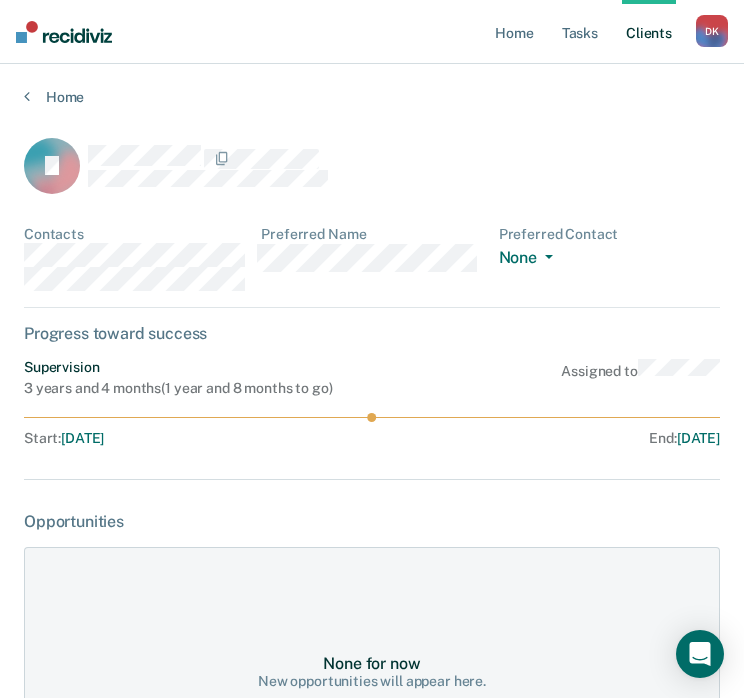 scroll, scrollTop: 517, scrollLeft: 0, axis: vertical 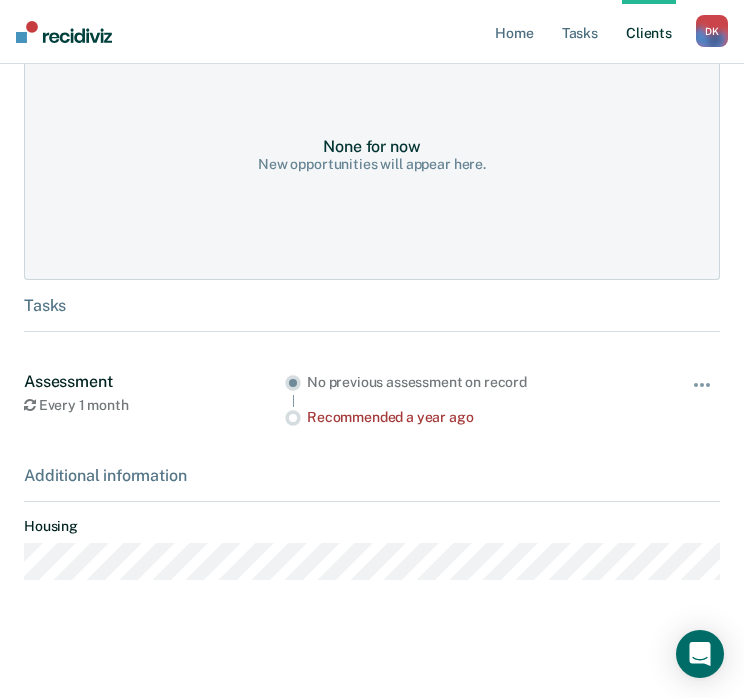 click on "Client s" at bounding box center [649, 32] 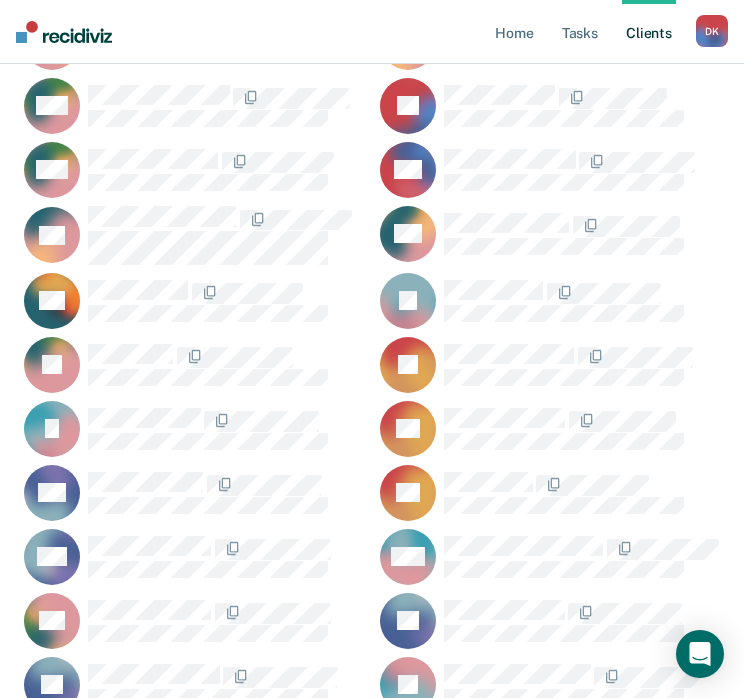 scroll, scrollTop: 1052, scrollLeft: 0, axis: vertical 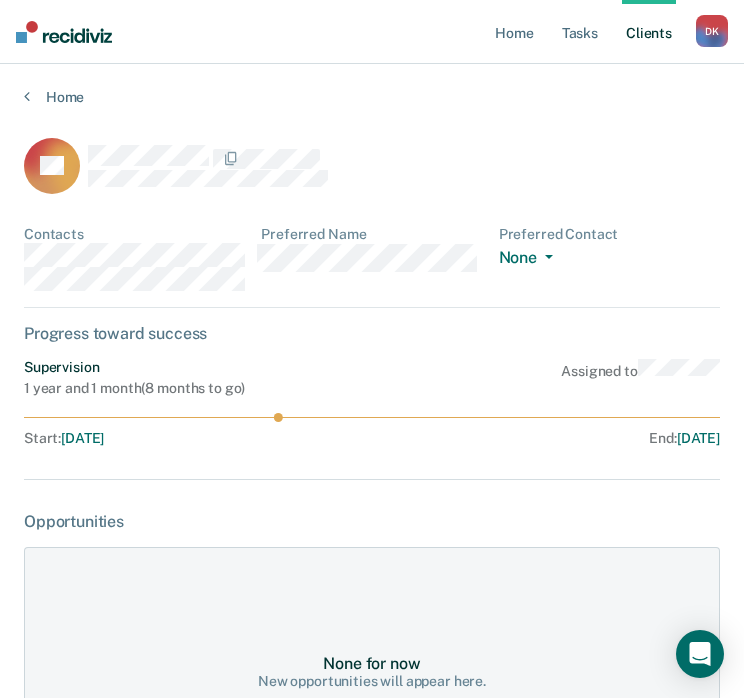 click on "Start :  [DATE]" at bounding box center [198, 438] 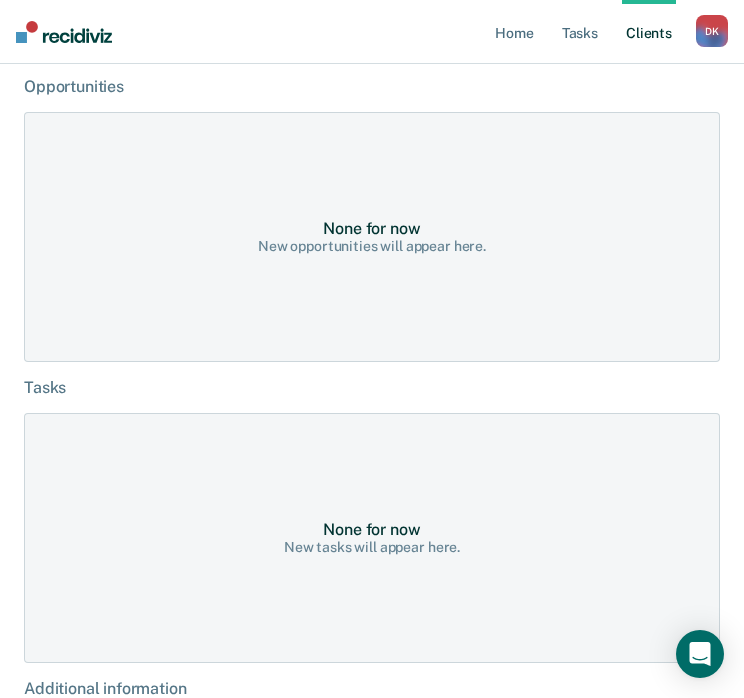 scroll, scrollTop: 649, scrollLeft: 0, axis: vertical 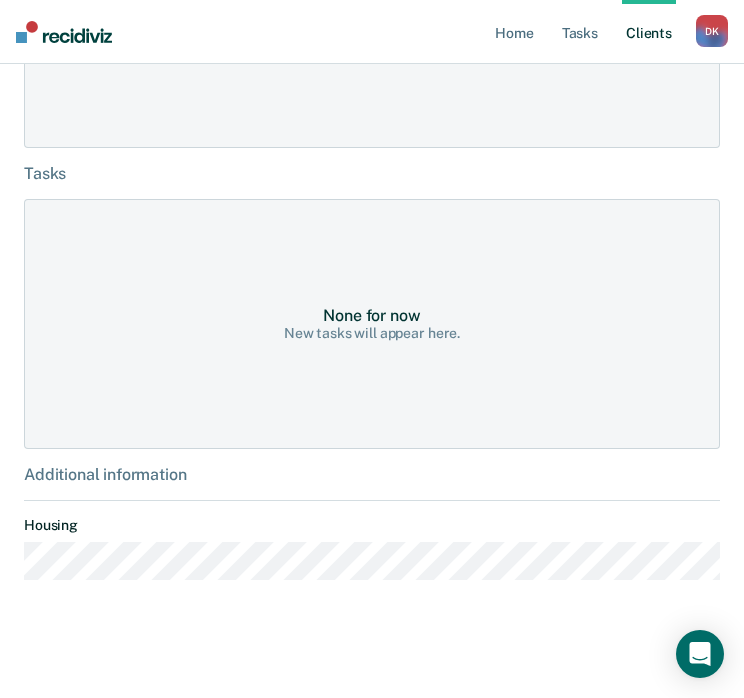 click on "Client s" at bounding box center [649, 32] 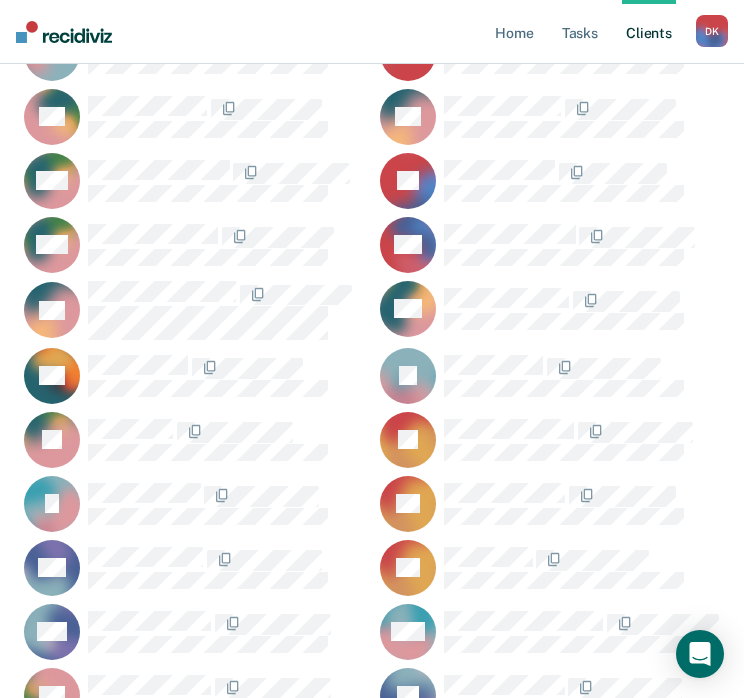 scroll, scrollTop: 976, scrollLeft: 0, axis: vertical 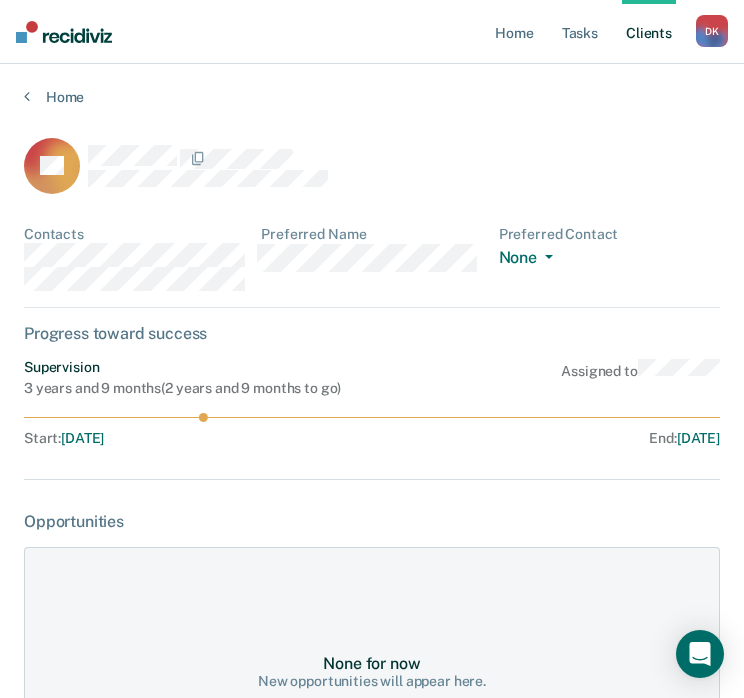 click on "Client s" at bounding box center (649, 32) 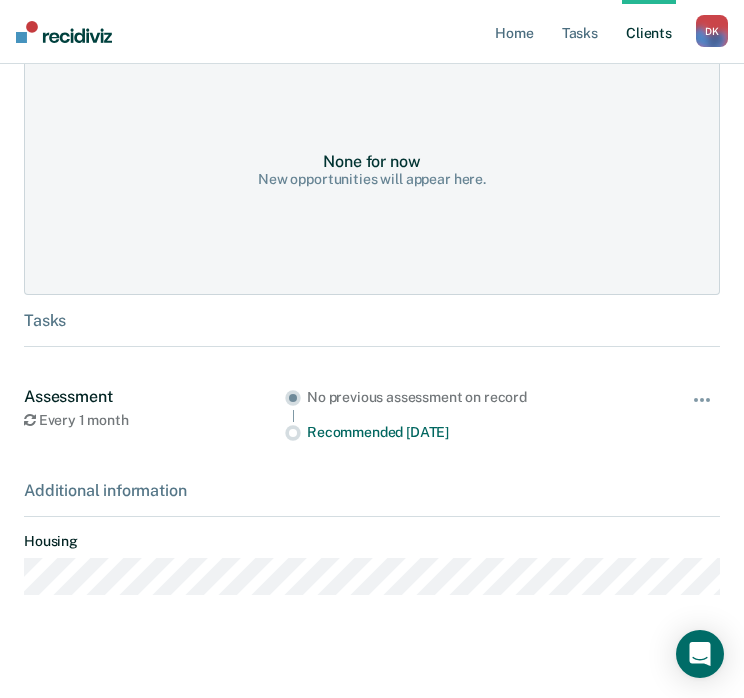 scroll, scrollTop: 517, scrollLeft: 0, axis: vertical 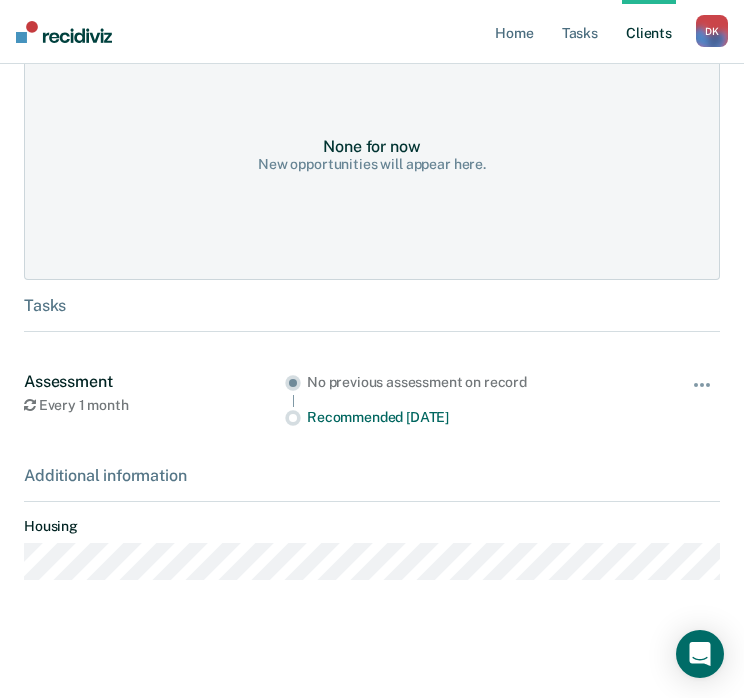 click on "Client s" at bounding box center [649, 32] 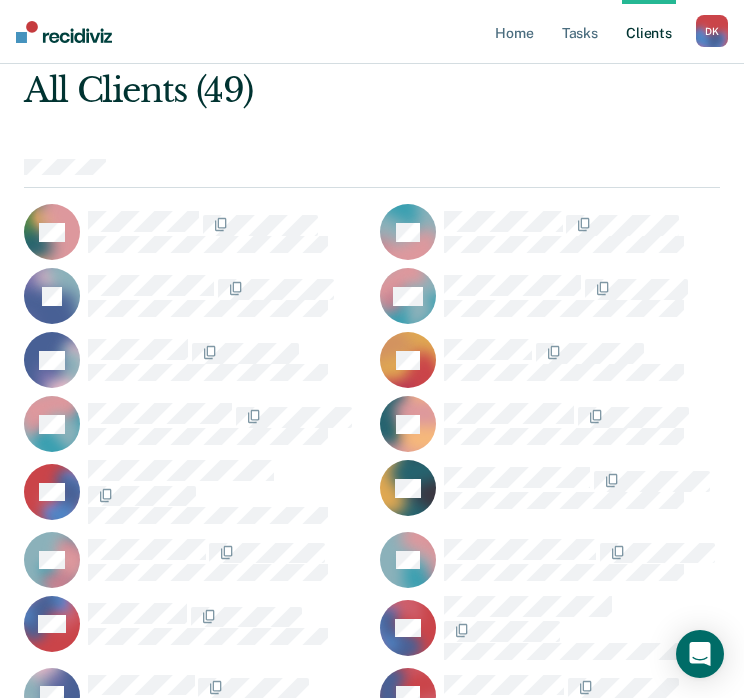 scroll, scrollTop: 140, scrollLeft: 0, axis: vertical 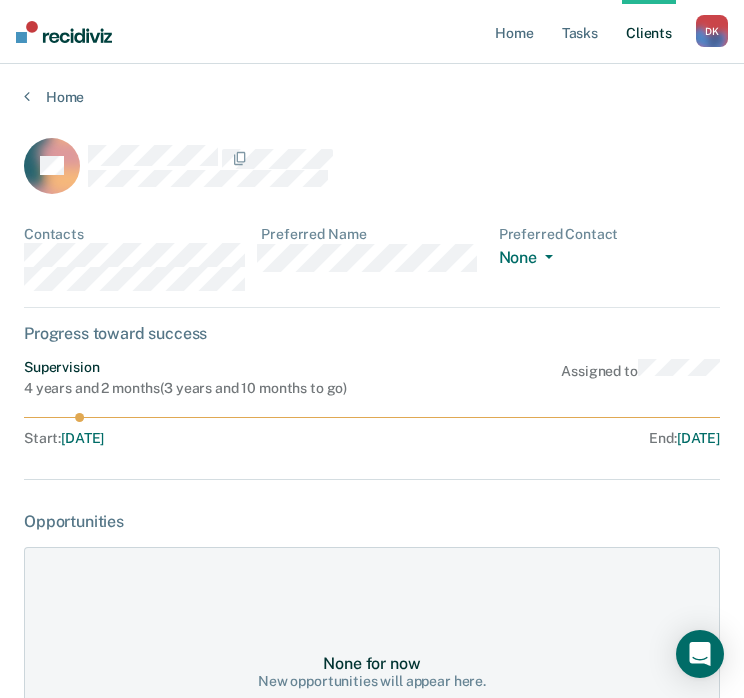 click on "Client s" at bounding box center (649, 32) 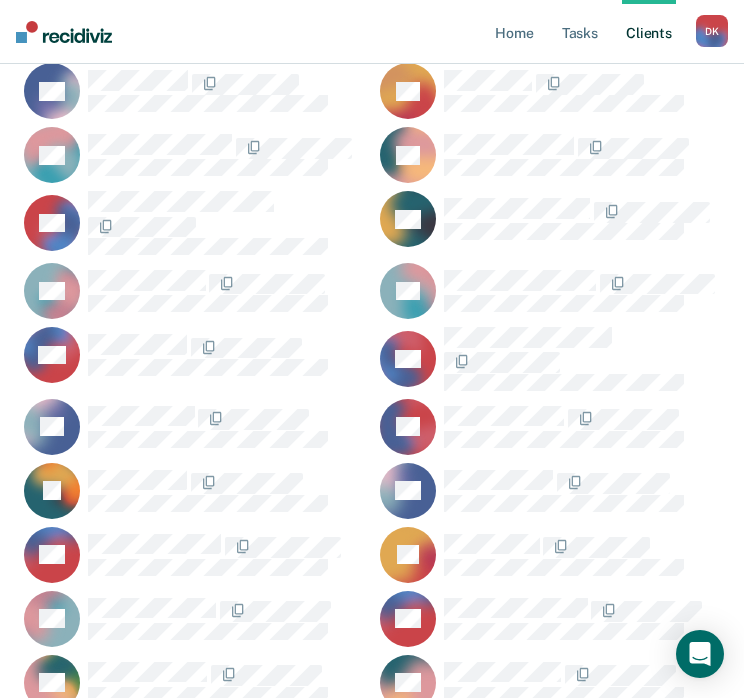scroll, scrollTop: 408, scrollLeft: 0, axis: vertical 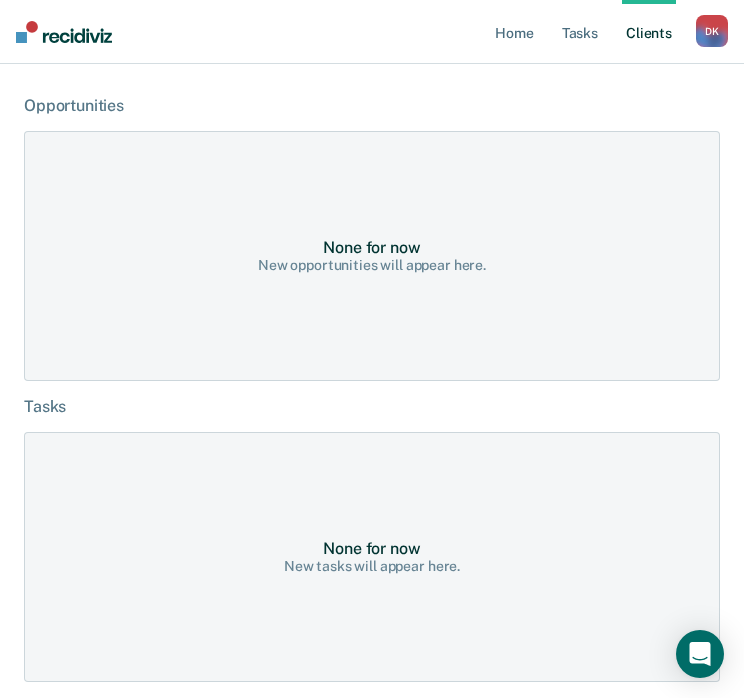 click on "Client s" at bounding box center [649, 32] 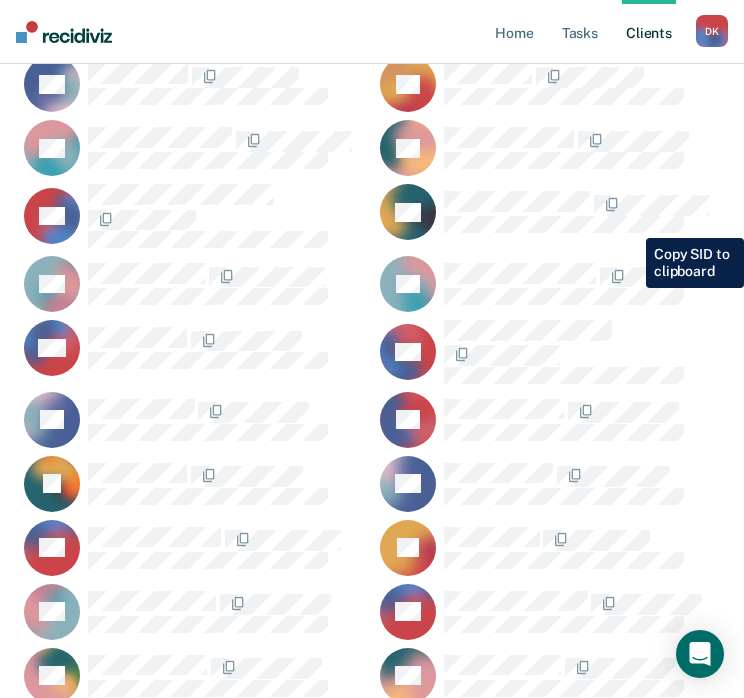 scroll, scrollTop: 420, scrollLeft: 0, axis: vertical 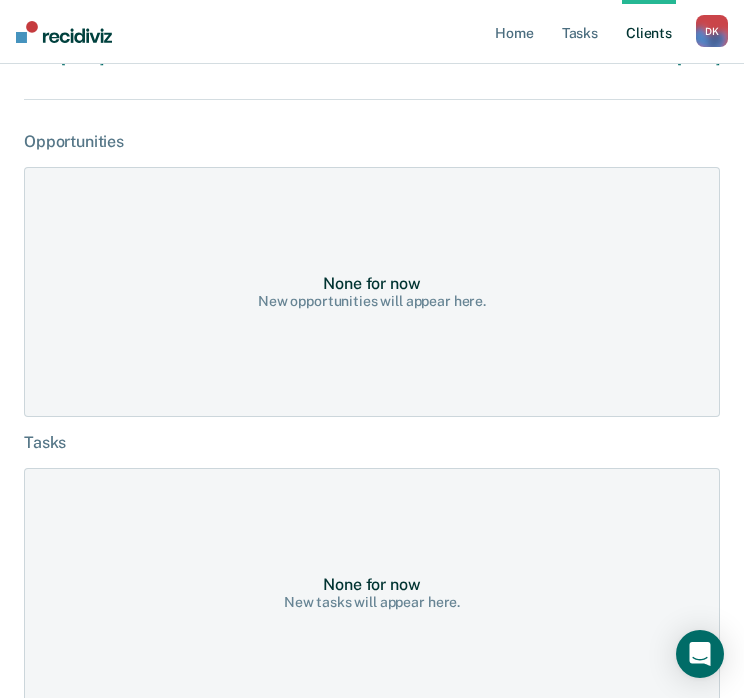 click on "Client s" at bounding box center (649, 32) 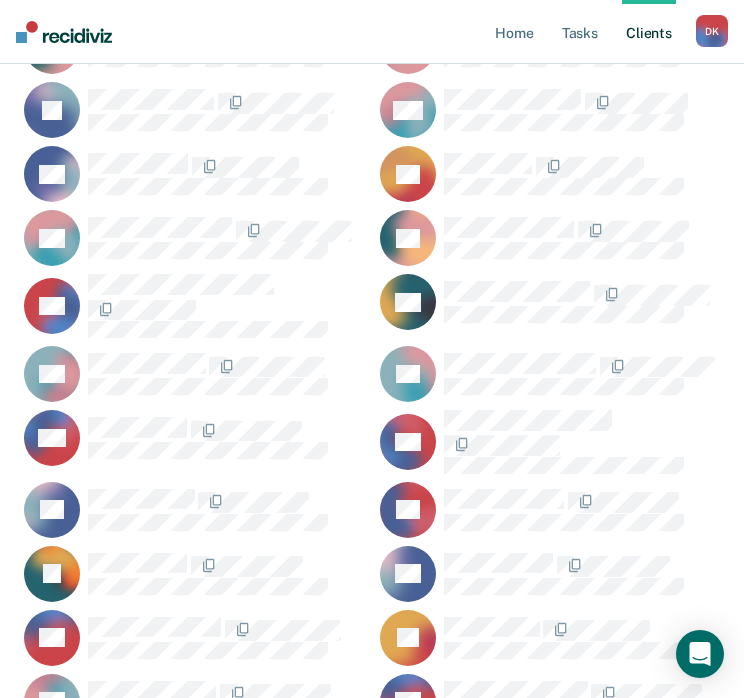 scroll, scrollTop: 331, scrollLeft: 0, axis: vertical 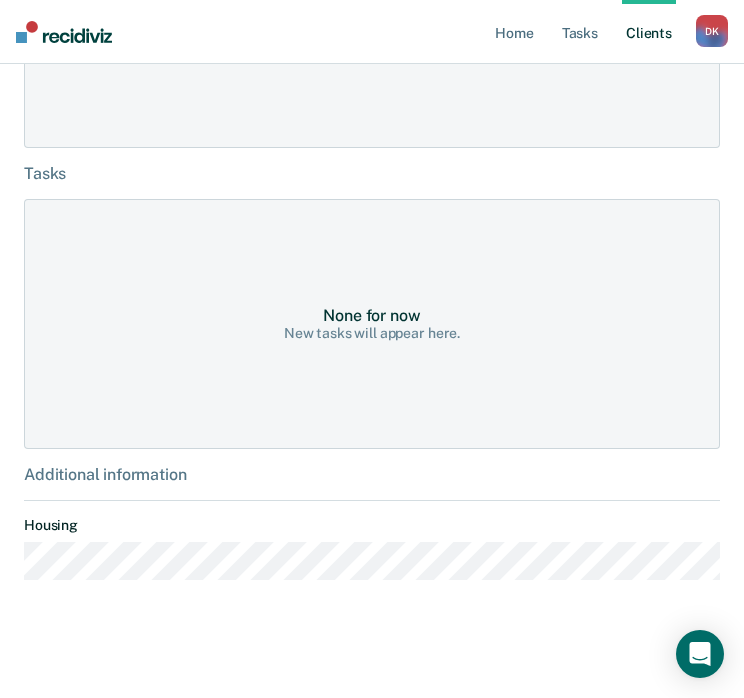 click on "Client s" at bounding box center [649, 32] 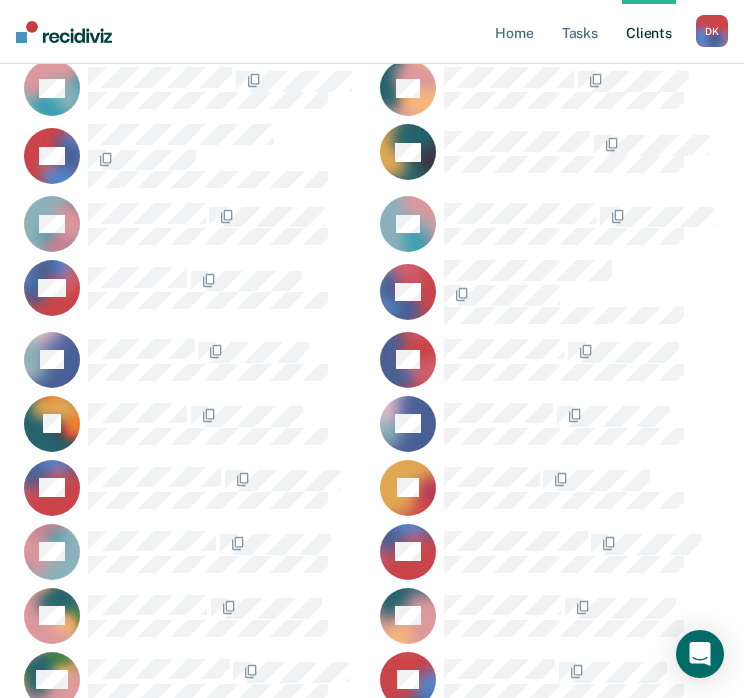 scroll, scrollTop: 478, scrollLeft: 0, axis: vertical 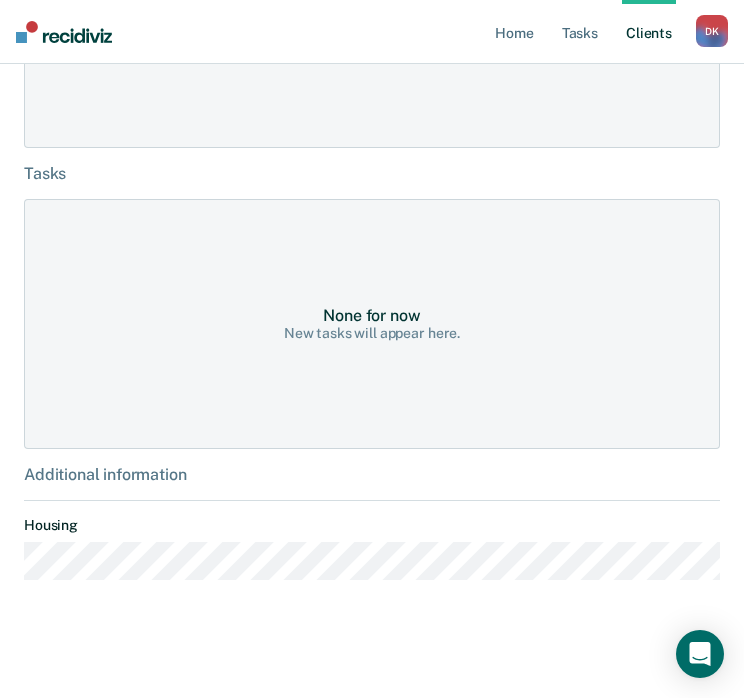 click on "Client s" at bounding box center [649, 32] 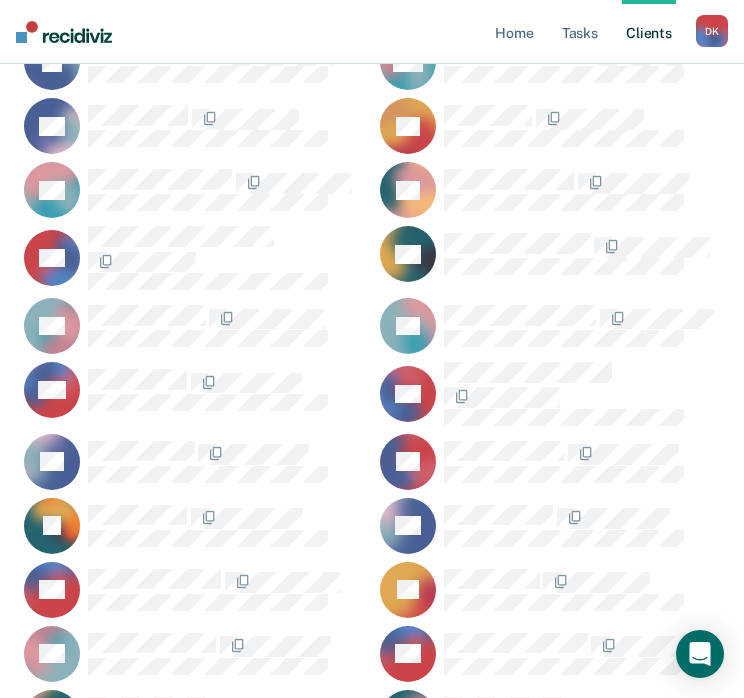 scroll, scrollTop: 375, scrollLeft: 0, axis: vertical 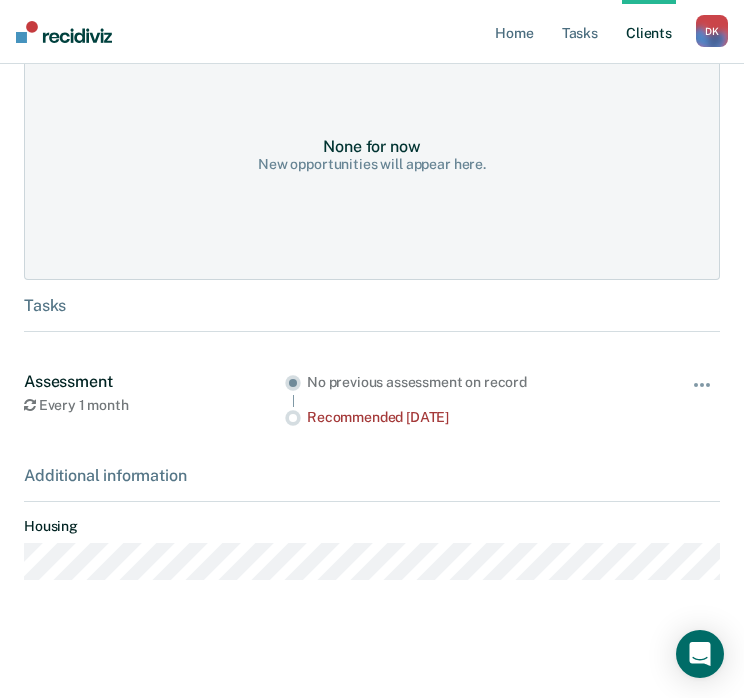 click on "Additional information" at bounding box center (372, 475) 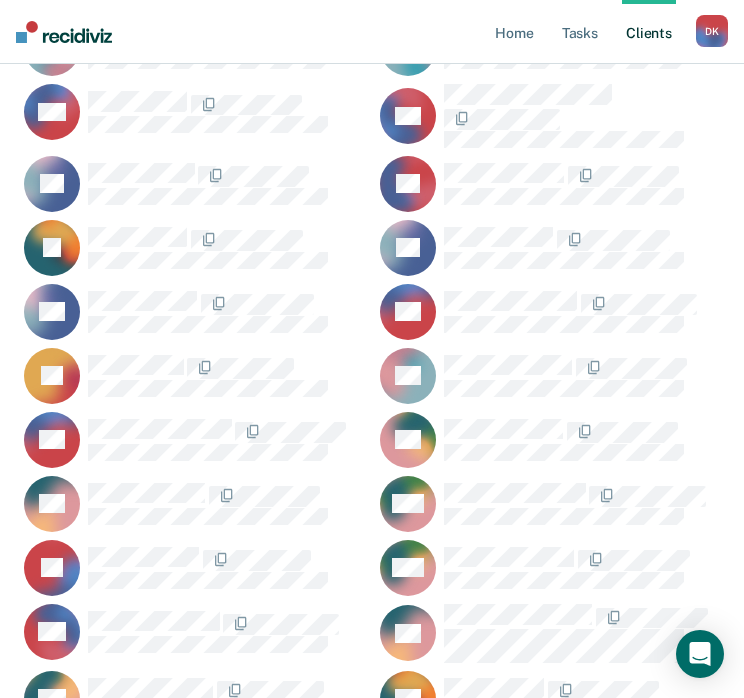 scroll, scrollTop: 660, scrollLeft: 0, axis: vertical 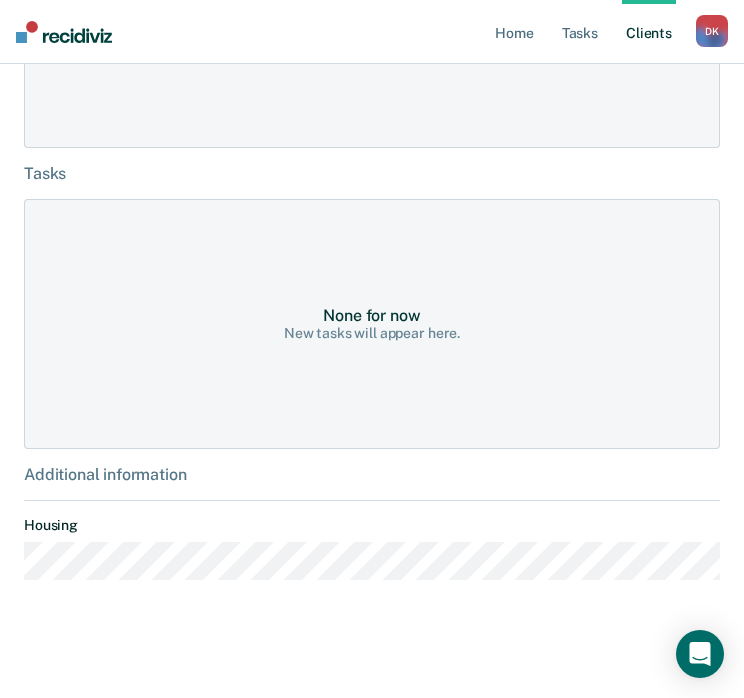 click on "Client s" at bounding box center (649, 32) 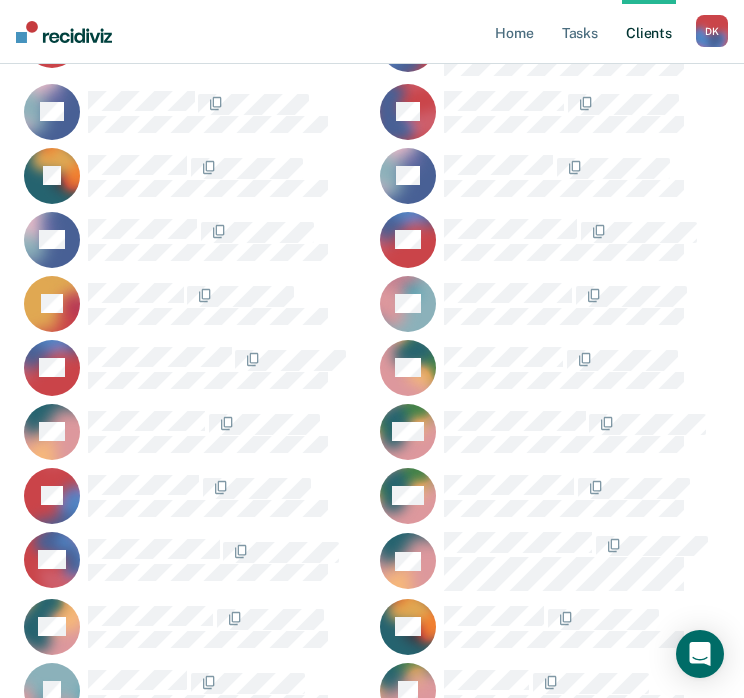 scroll, scrollTop: 724, scrollLeft: 0, axis: vertical 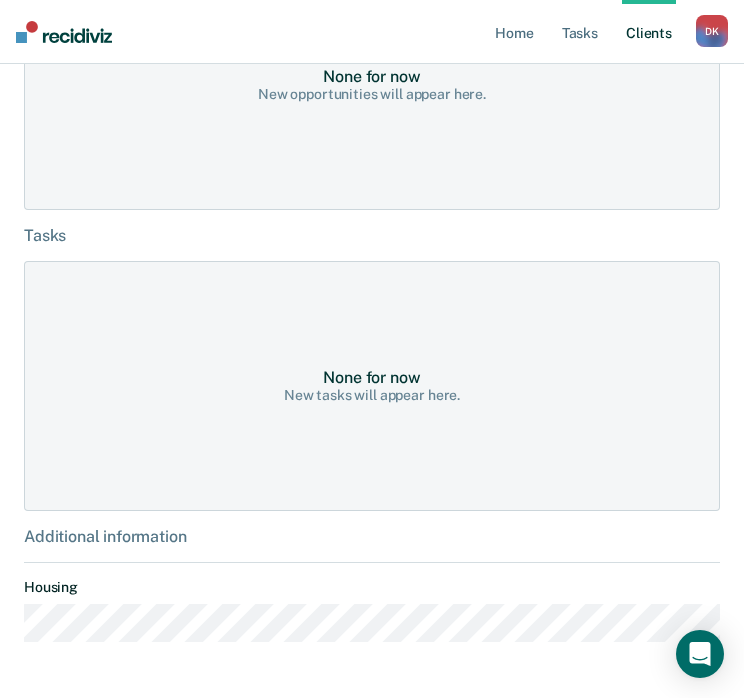 click on "Client s" at bounding box center [649, 32] 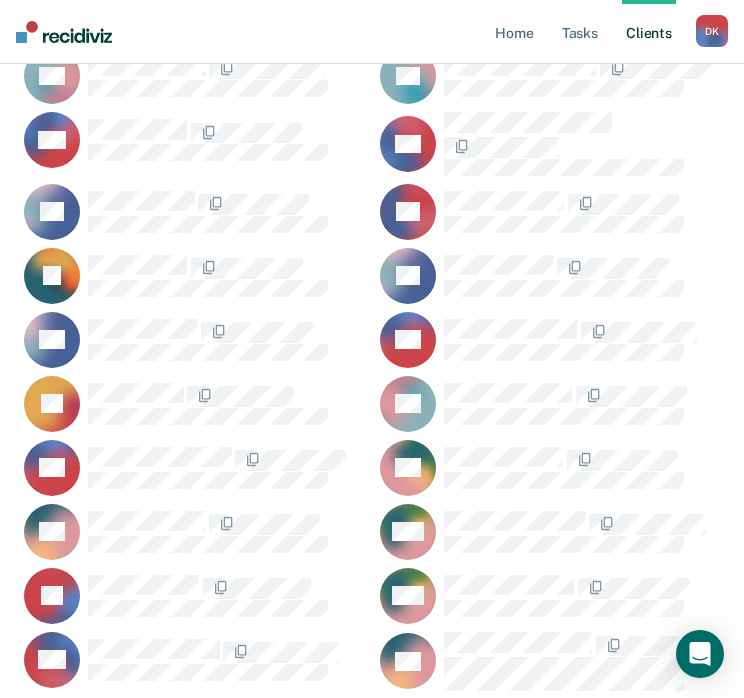 scroll, scrollTop: 626, scrollLeft: 0, axis: vertical 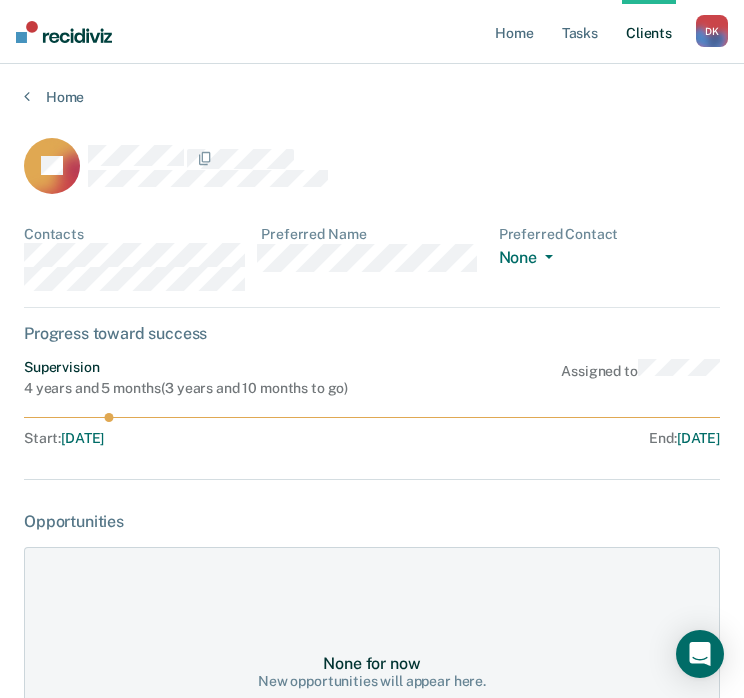 click on "Client s" at bounding box center (649, 32) 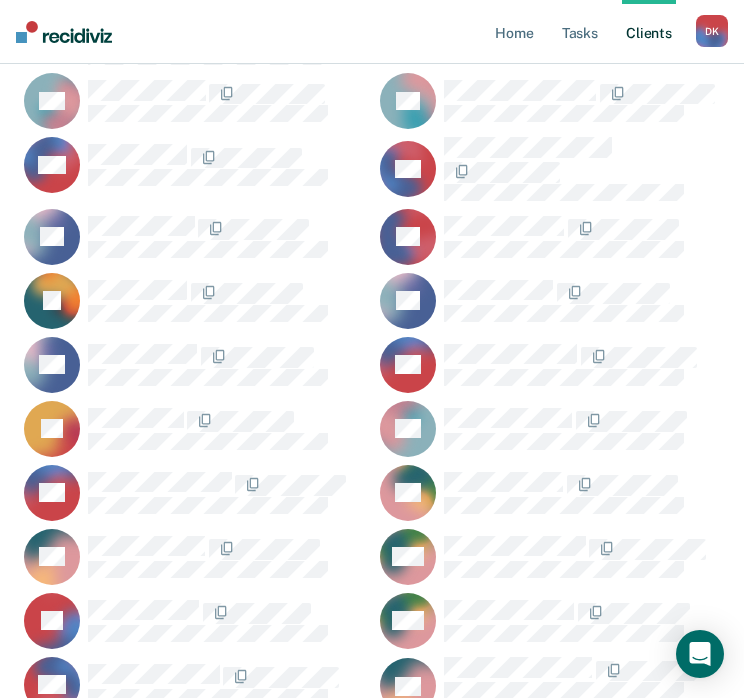 scroll, scrollTop: 600, scrollLeft: 0, axis: vertical 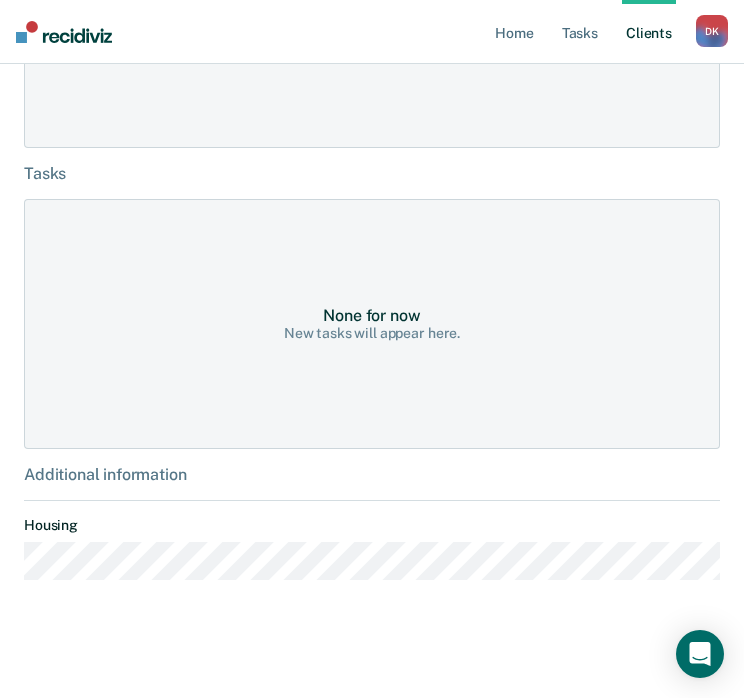 click on "Client s" at bounding box center (649, 32) 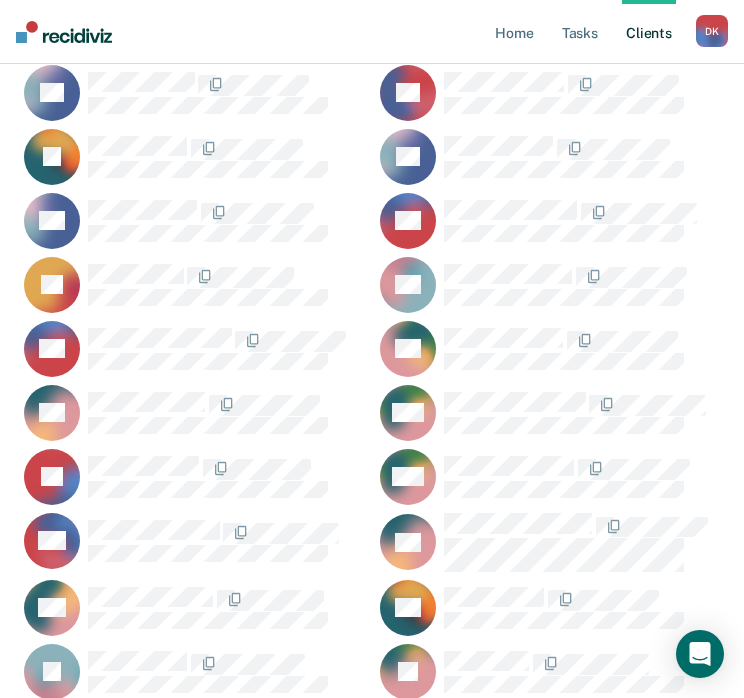 scroll, scrollTop: 766, scrollLeft: 0, axis: vertical 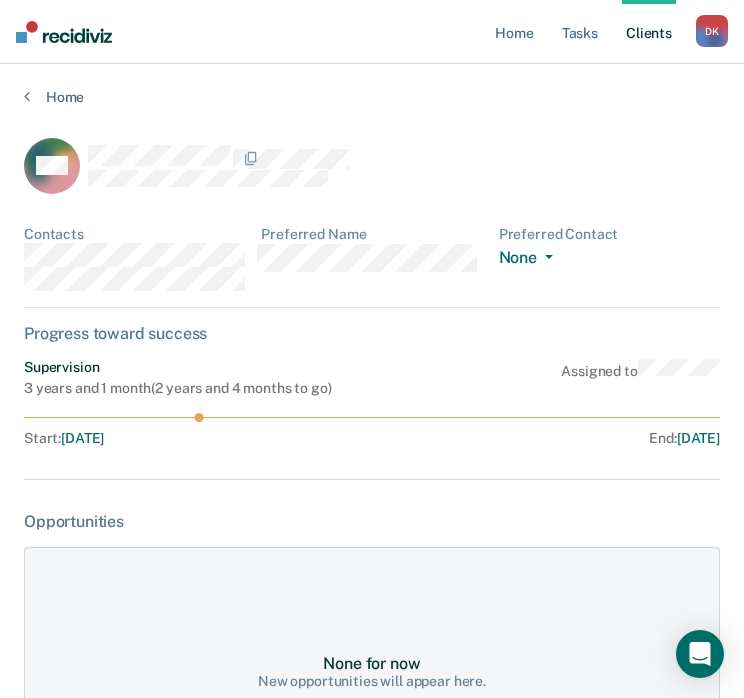 click on "Client s" at bounding box center (649, 32) 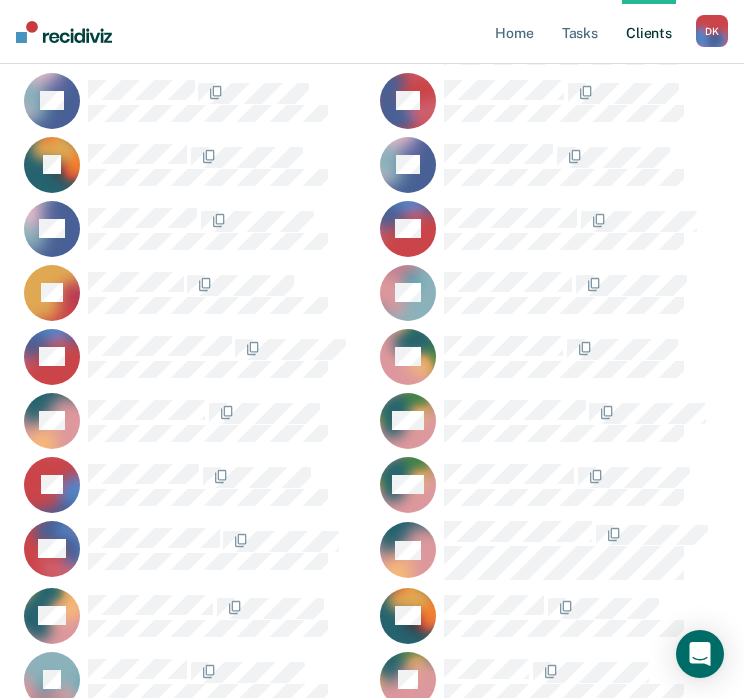 scroll, scrollTop: 736, scrollLeft: 0, axis: vertical 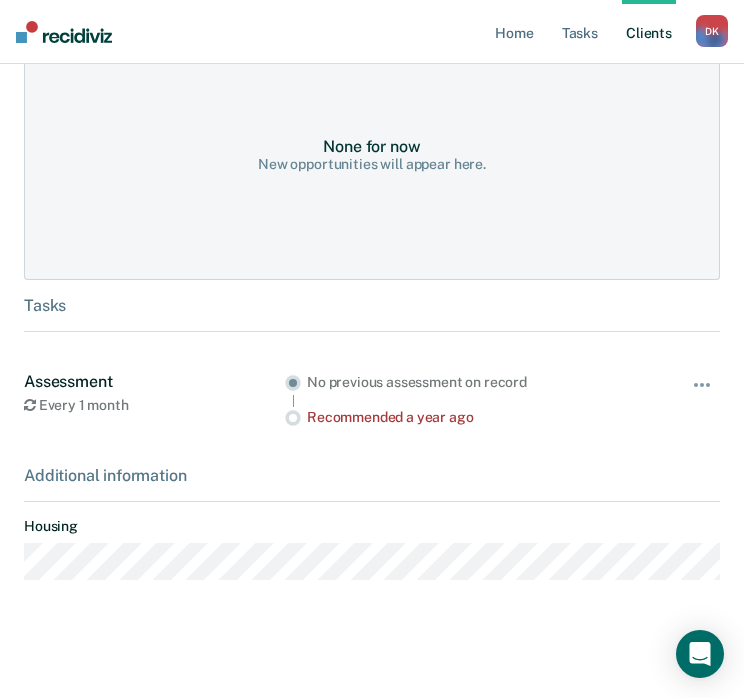 click on "Client s" at bounding box center (649, 32) 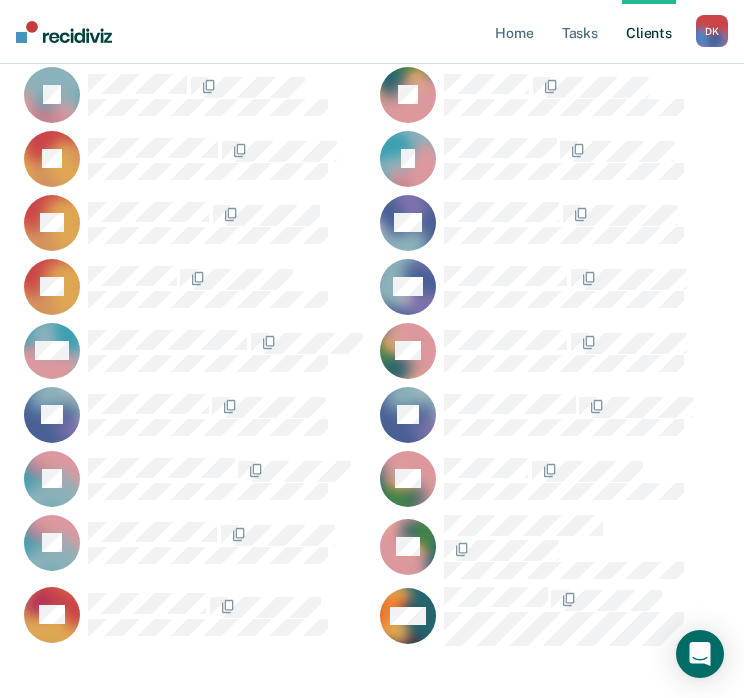 scroll, scrollTop: 1325, scrollLeft: 0, axis: vertical 